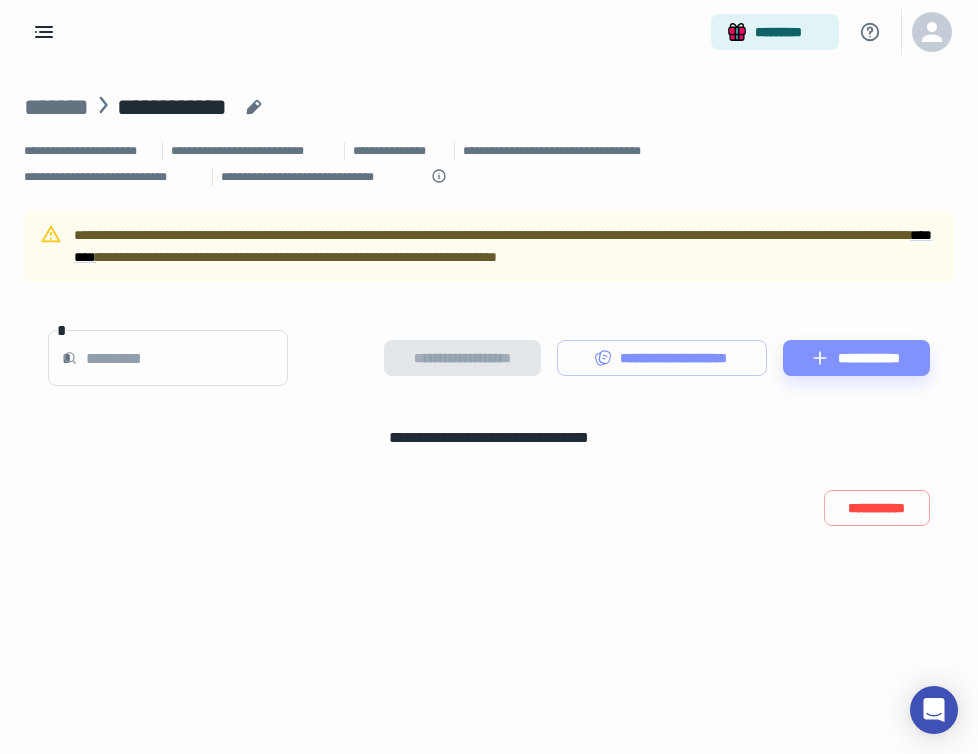 scroll, scrollTop: 0, scrollLeft: 0, axis: both 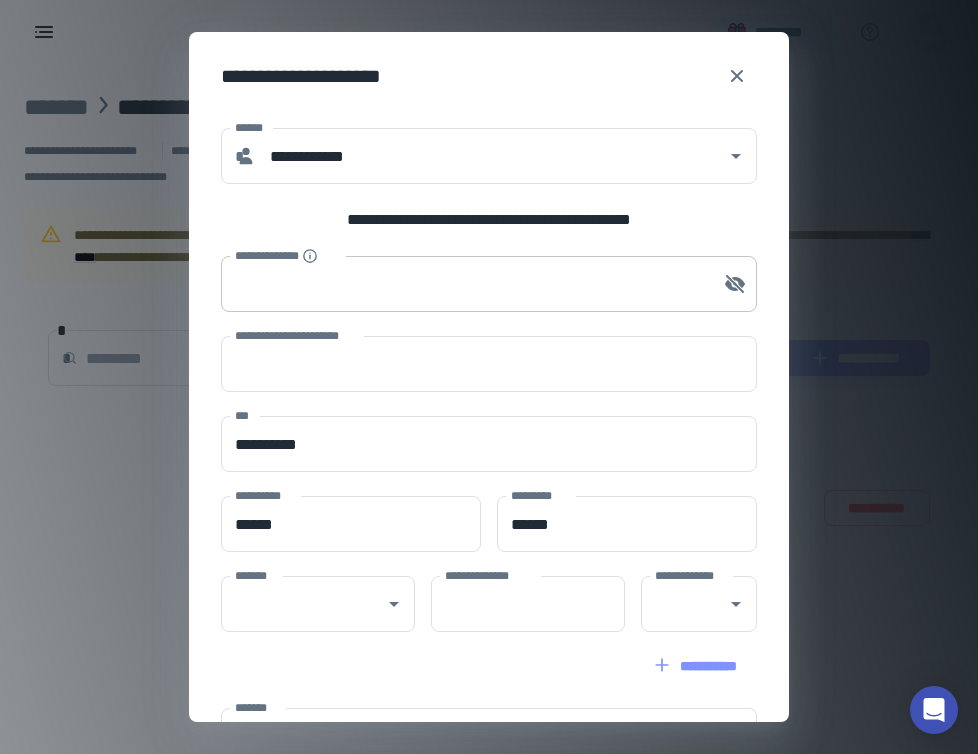 click on "**********" at bounding box center [464, 284] 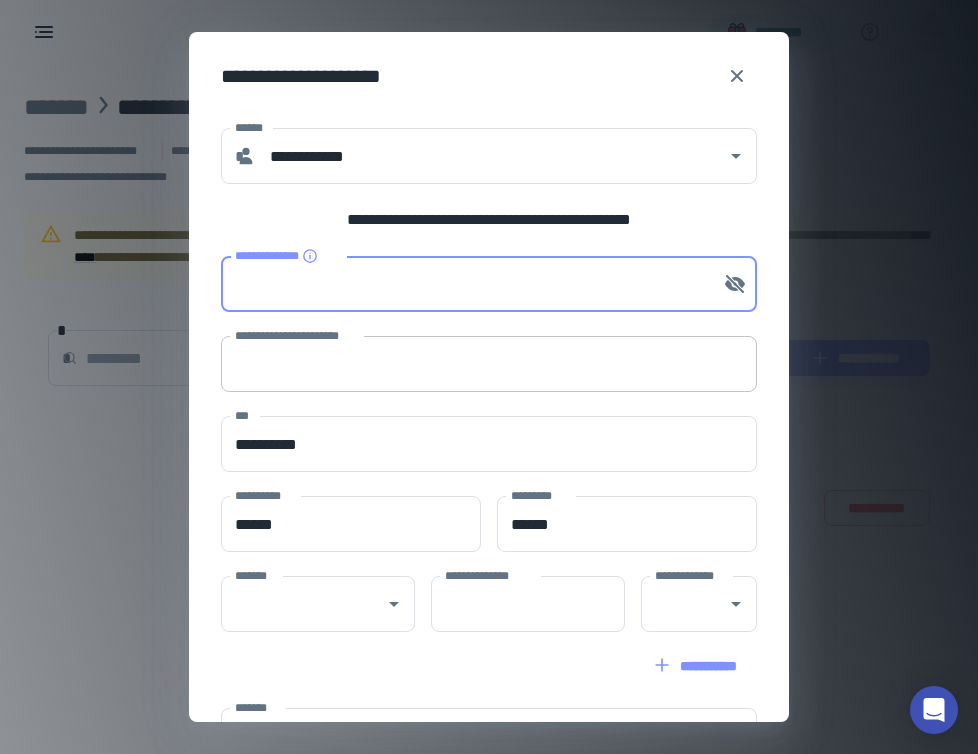 click on "**********" at bounding box center [489, 364] 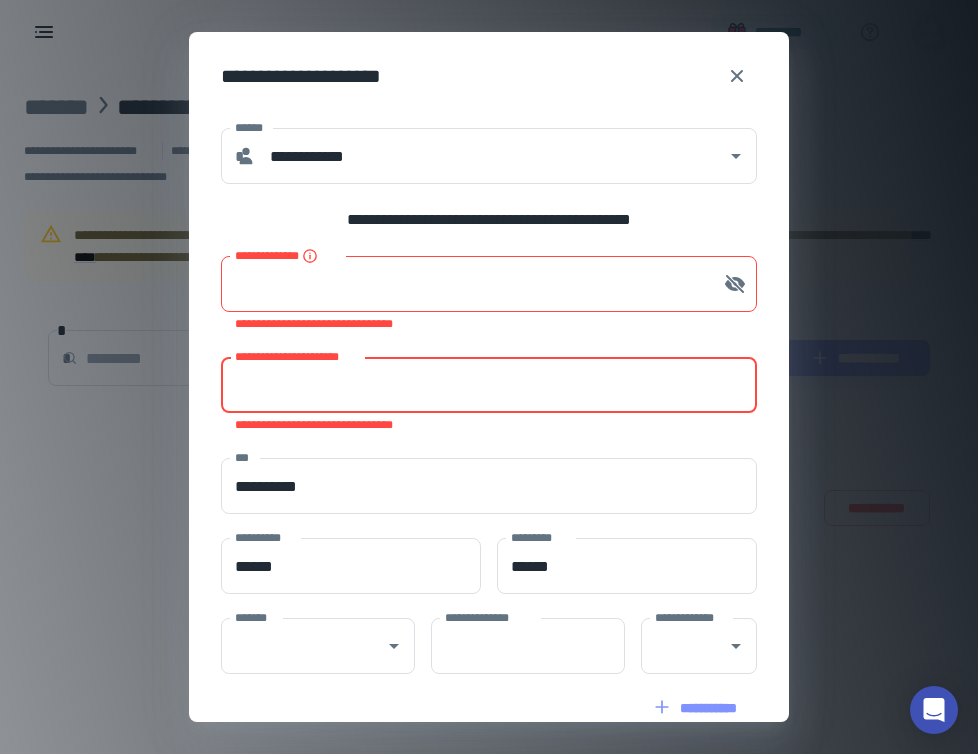 paste on "*********" 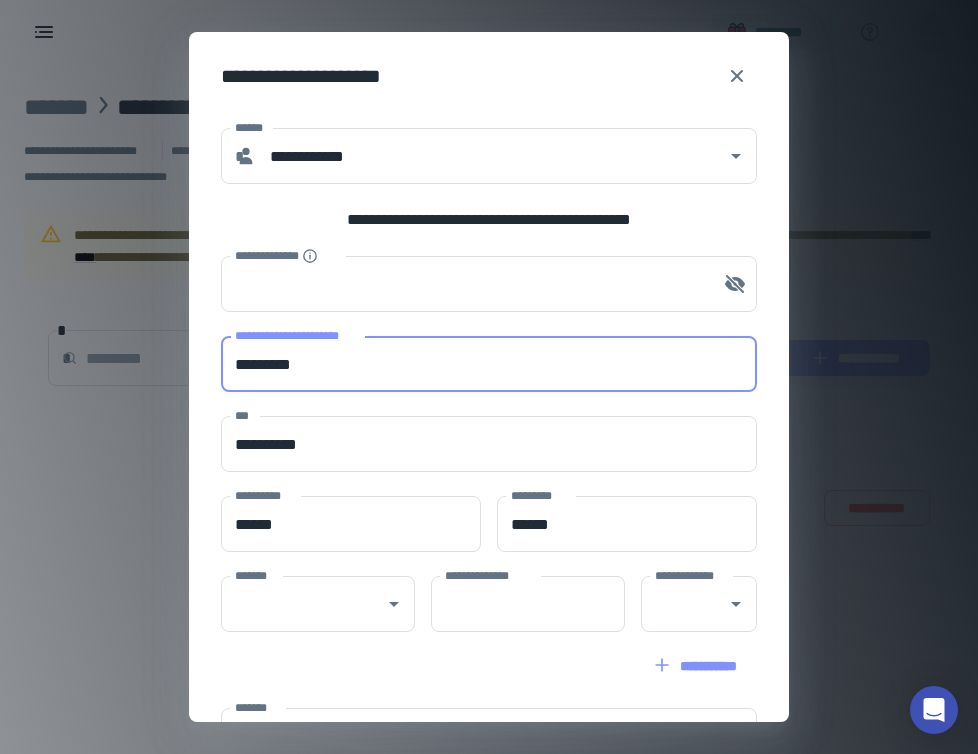 type on "*********" 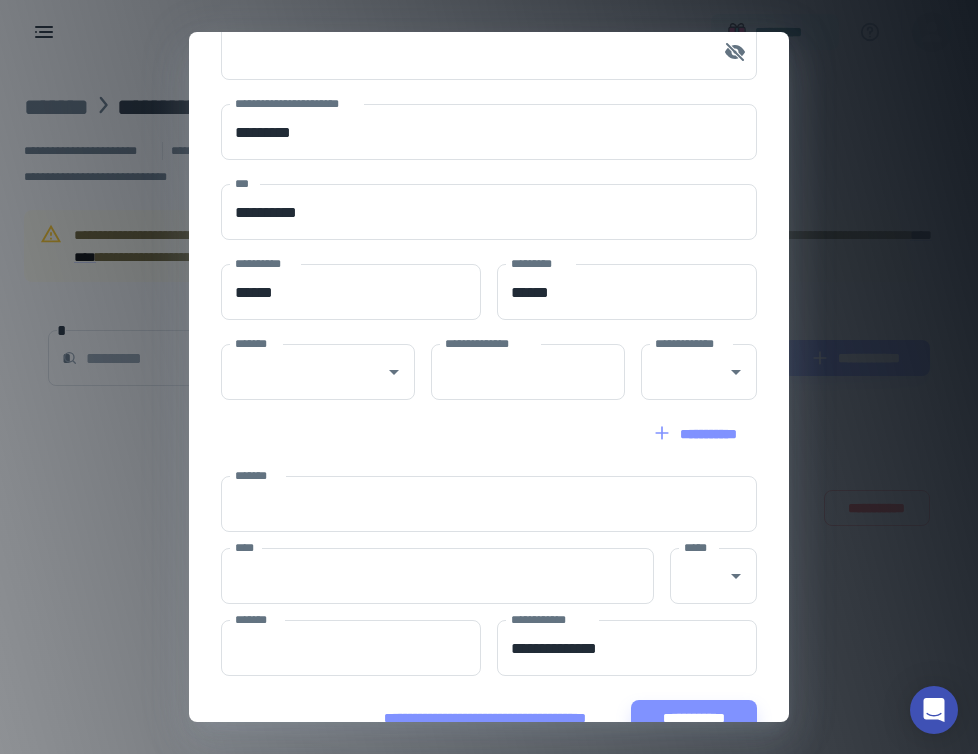 scroll, scrollTop: 235, scrollLeft: 0, axis: vertical 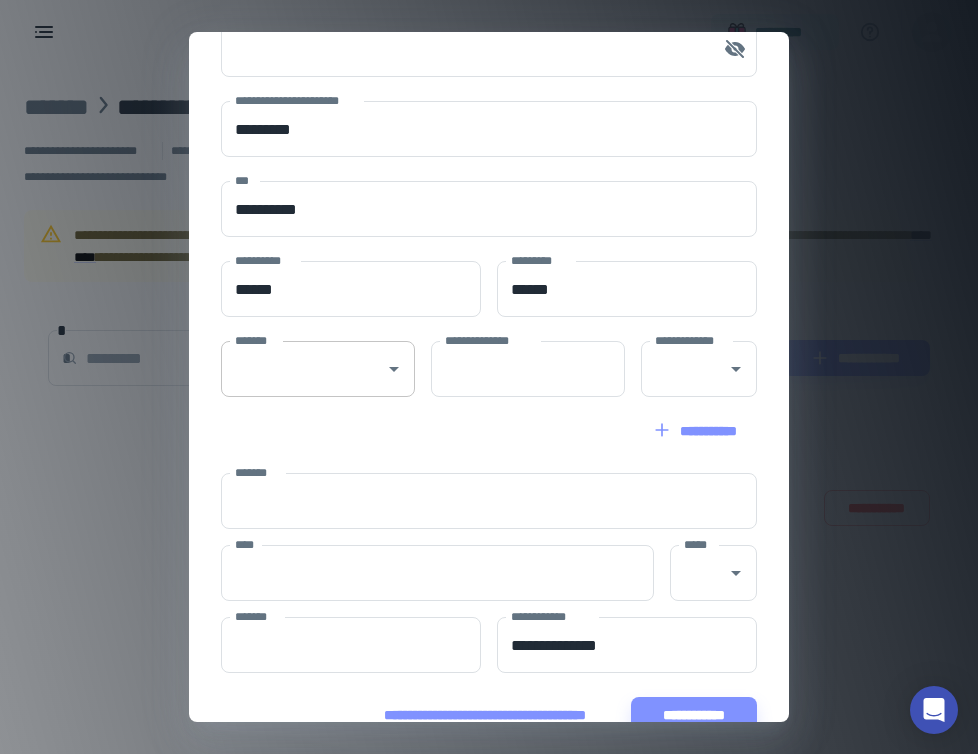 click on "*******" at bounding box center (303, 369) 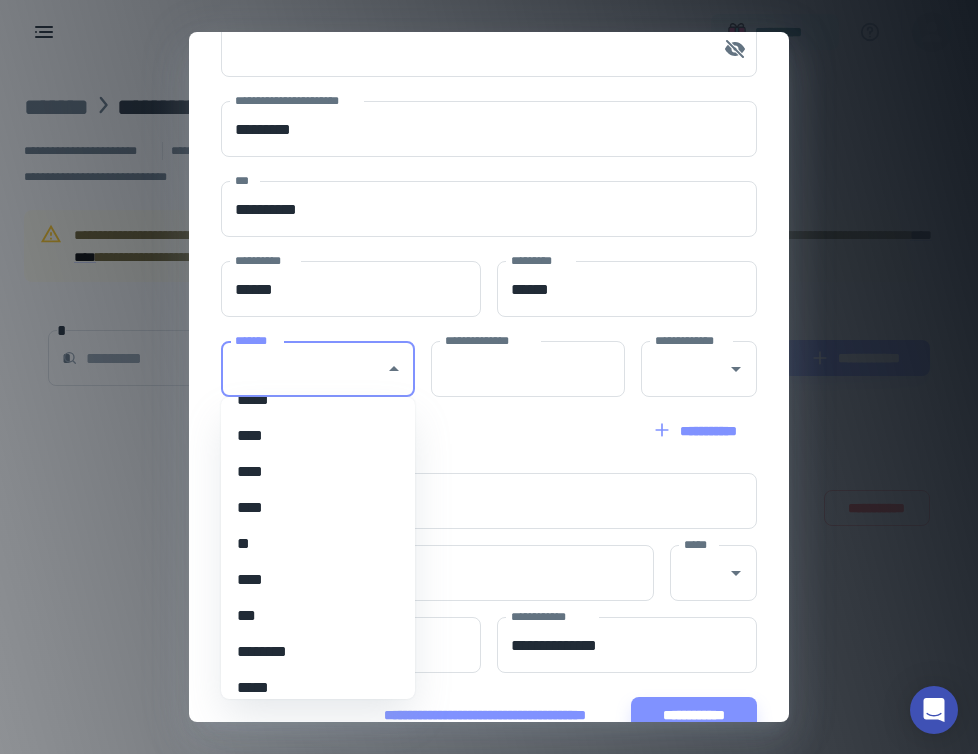 scroll, scrollTop: 600, scrollLeft: 0, axis: vertical 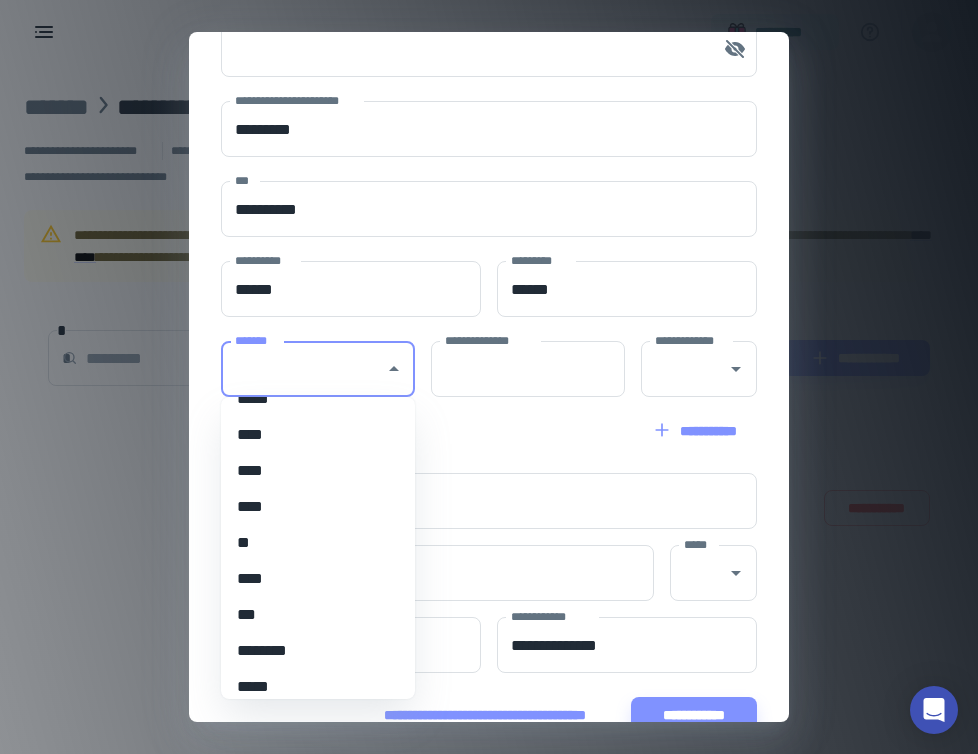 click on "***" at bounding box center (318, 615) 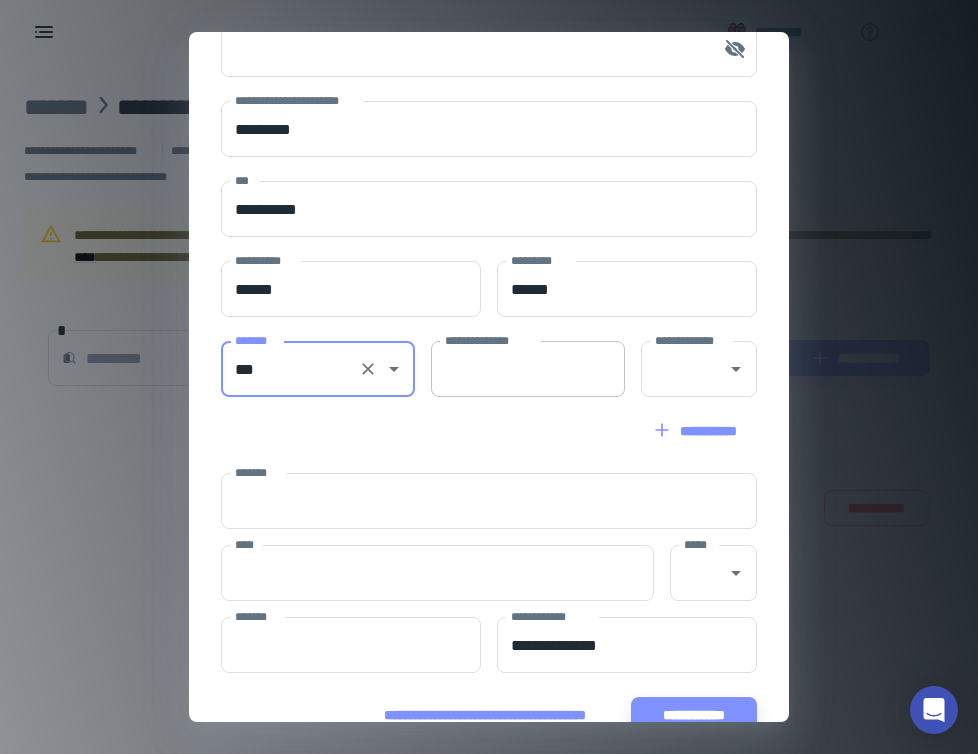 click on "**********" at bounding box center (528, 369) 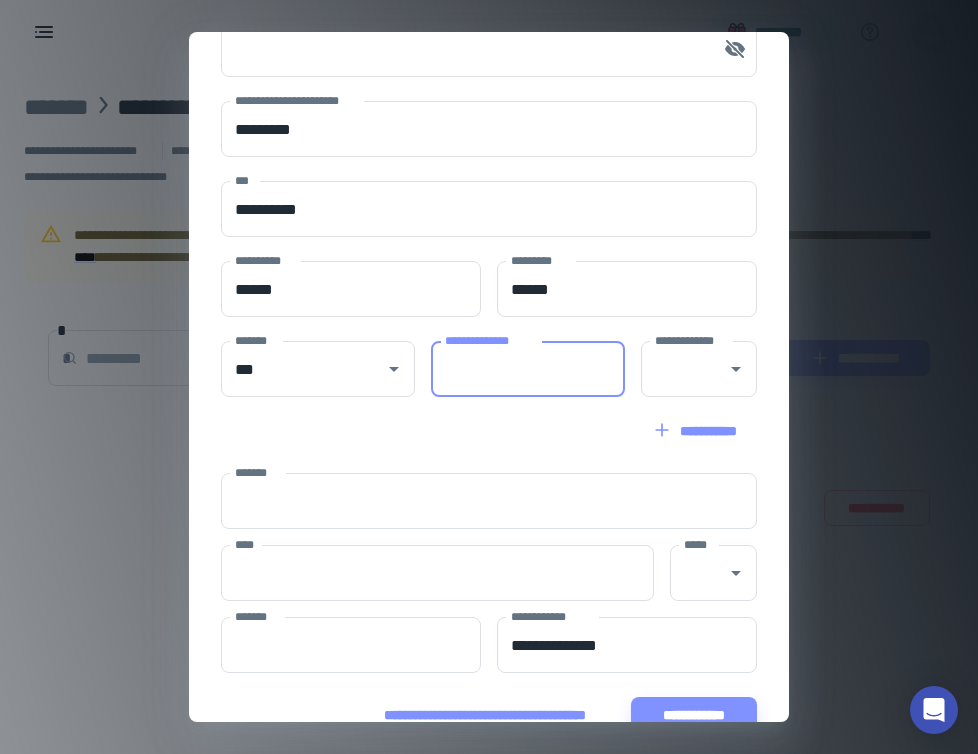 paste on "*****" 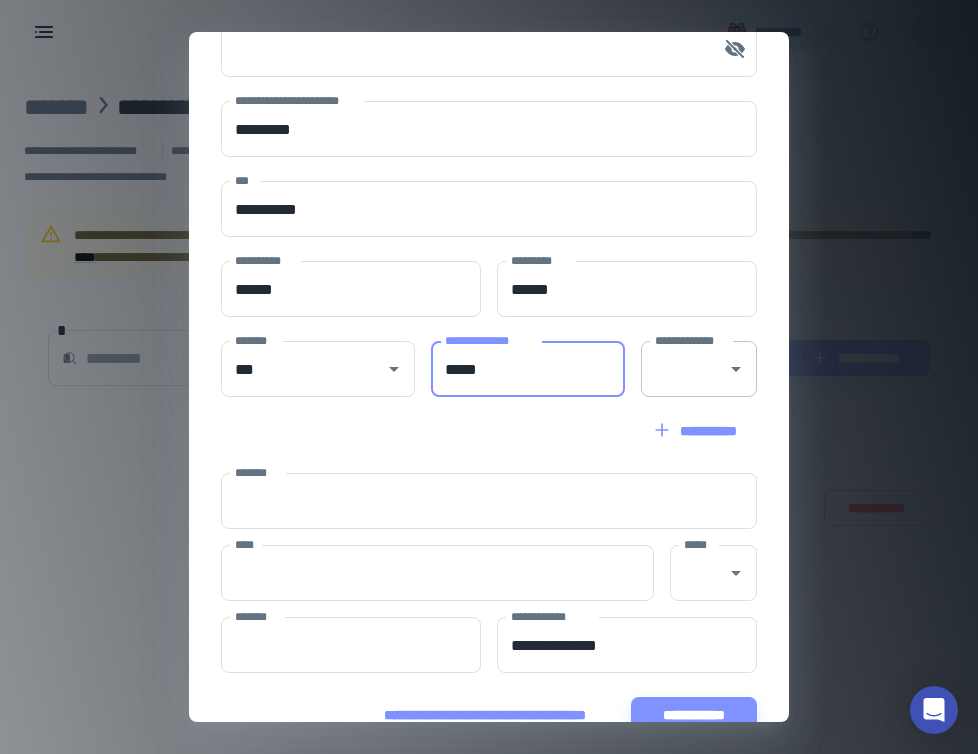 type on "*****" 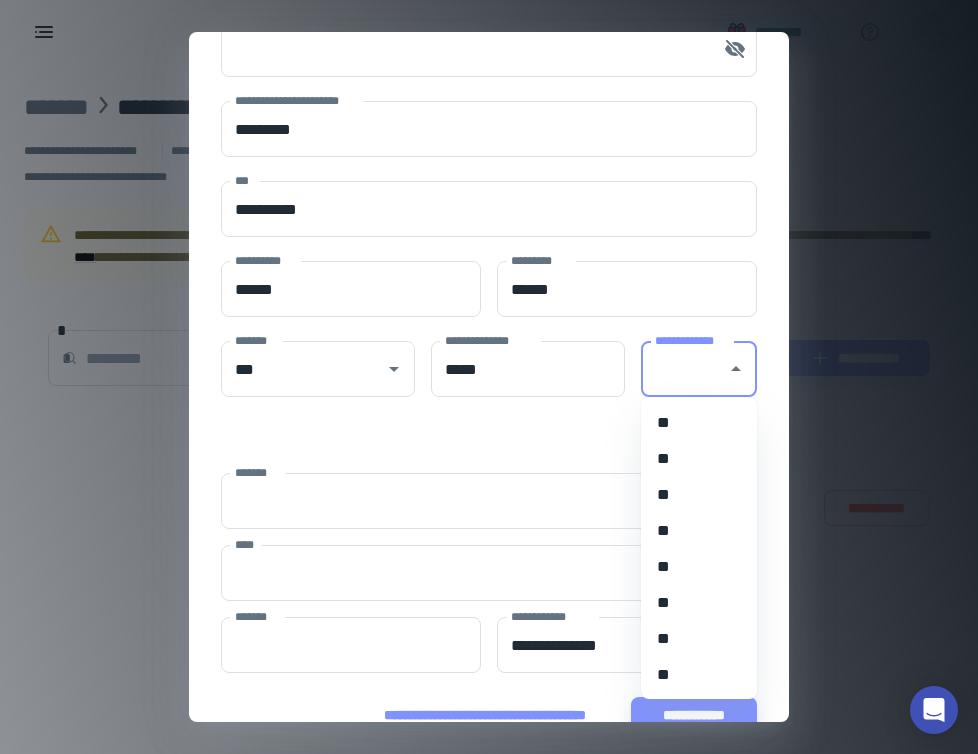 type on "********" 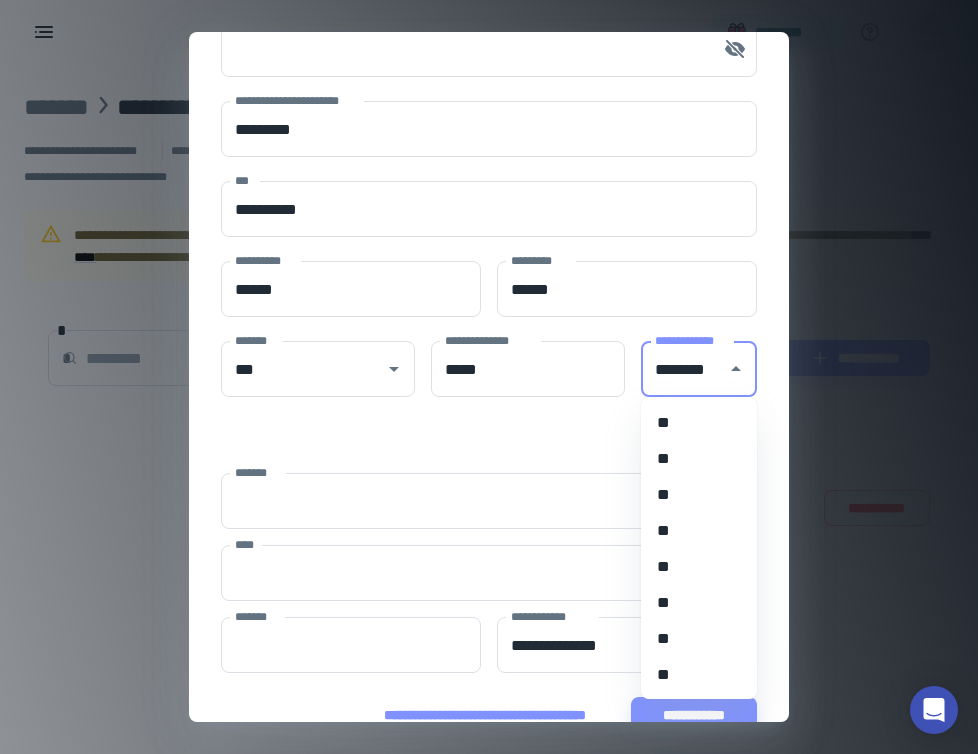 type on "**********" 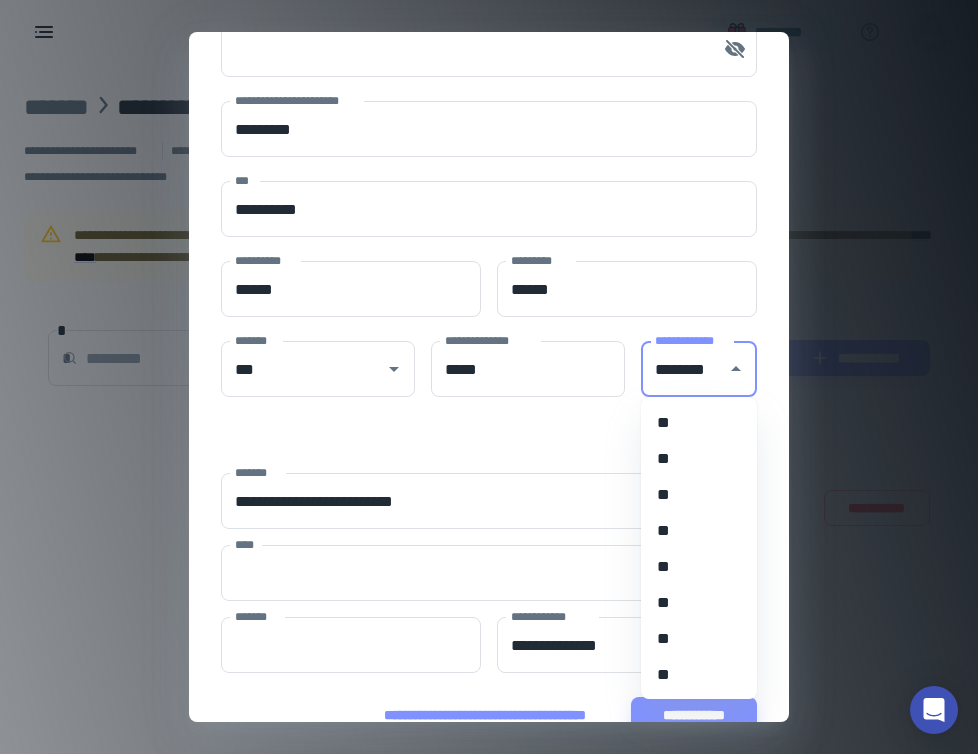 type on "*****" 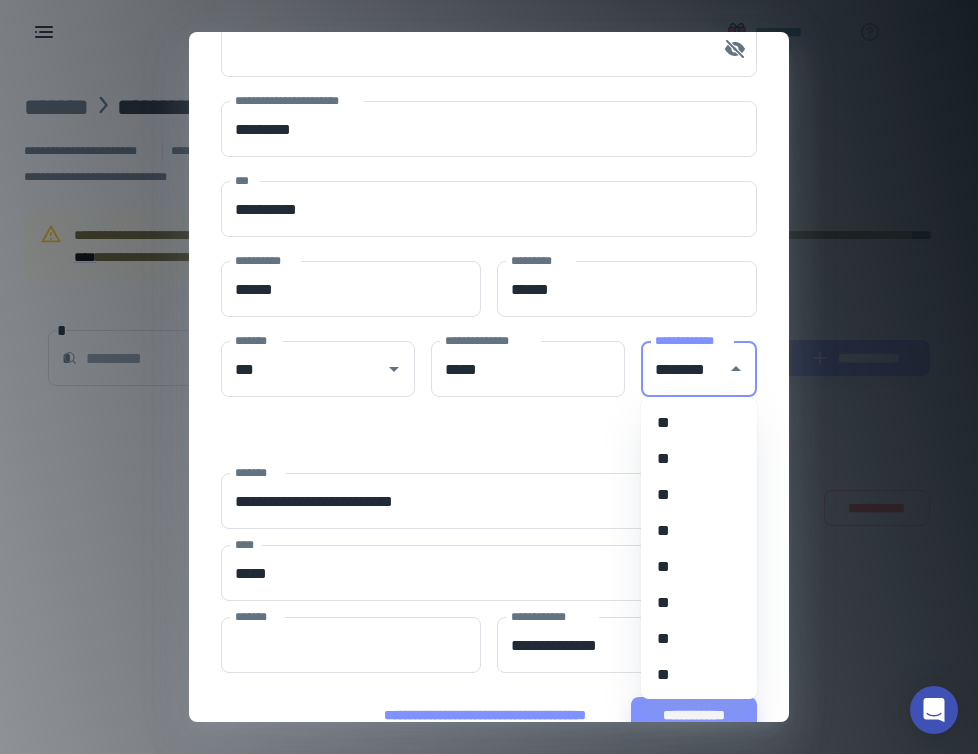 type on "********" 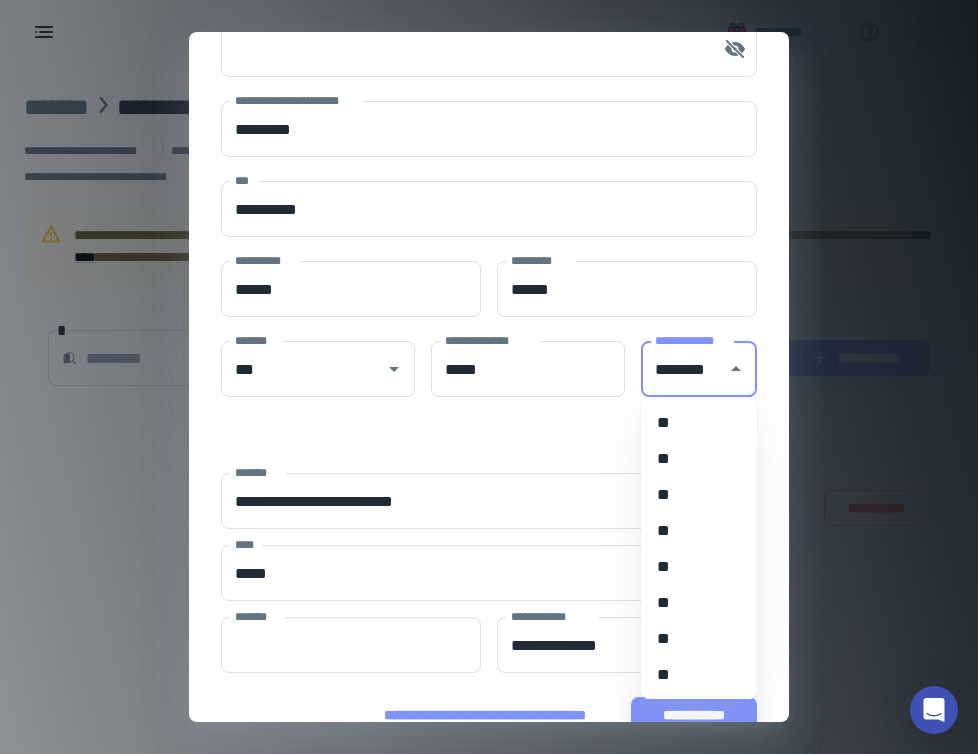 type on "*****" 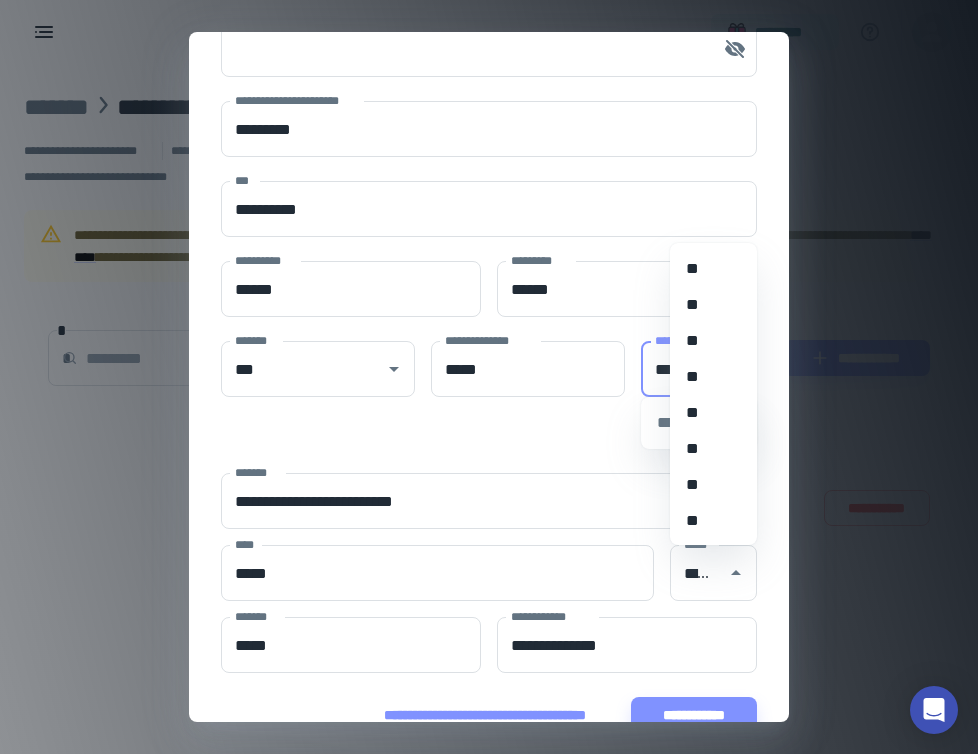 type 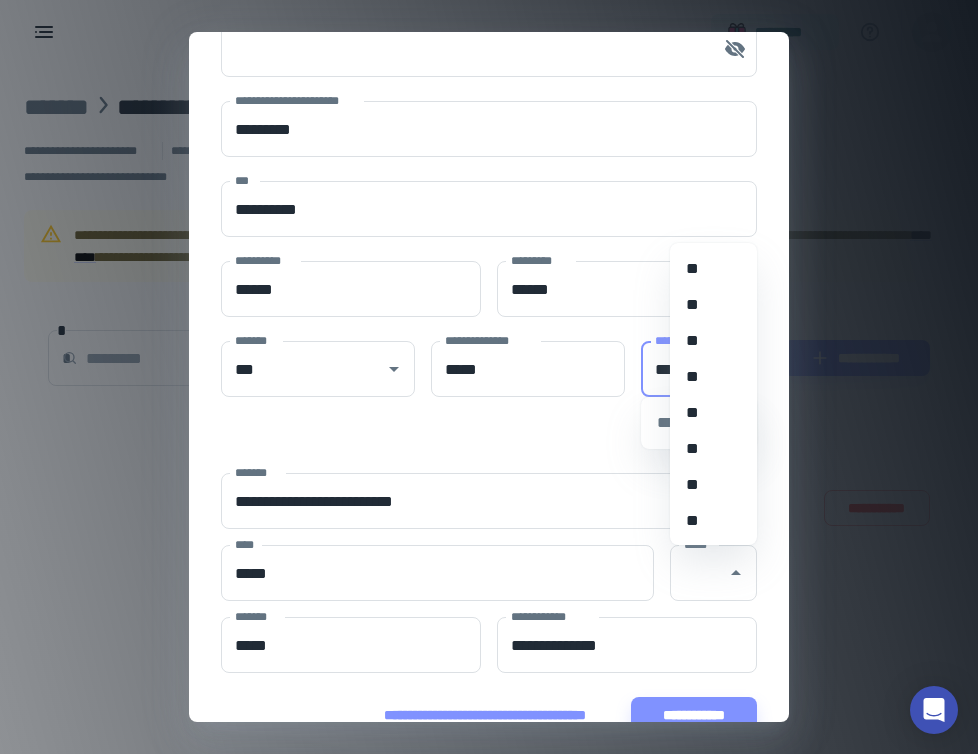 type 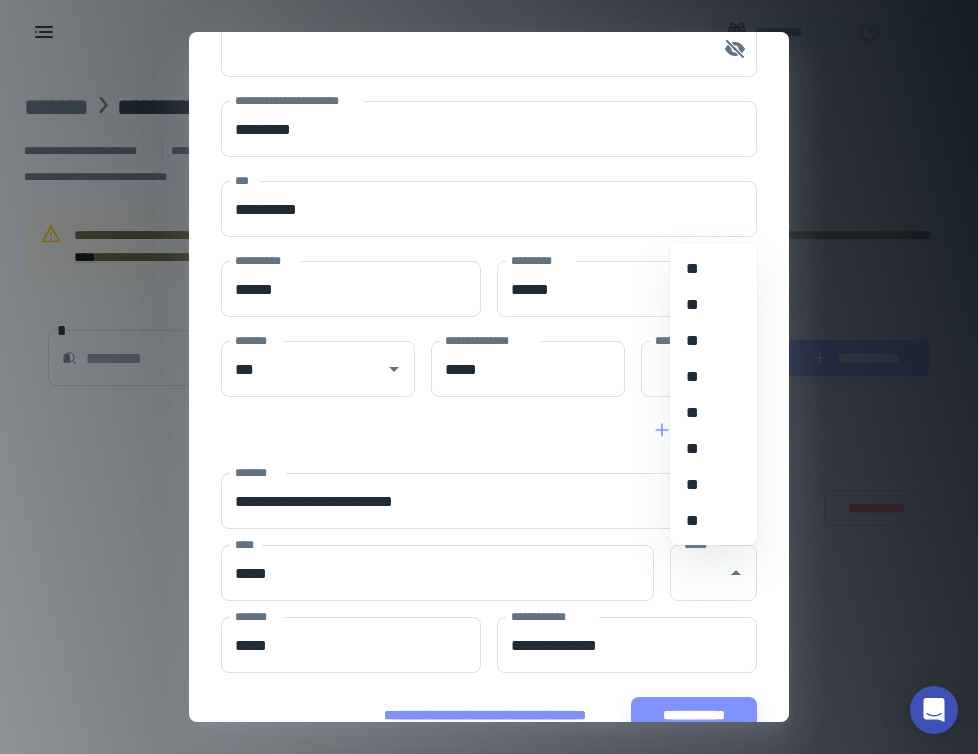 click on "**********" at bounding box center (489, 431) 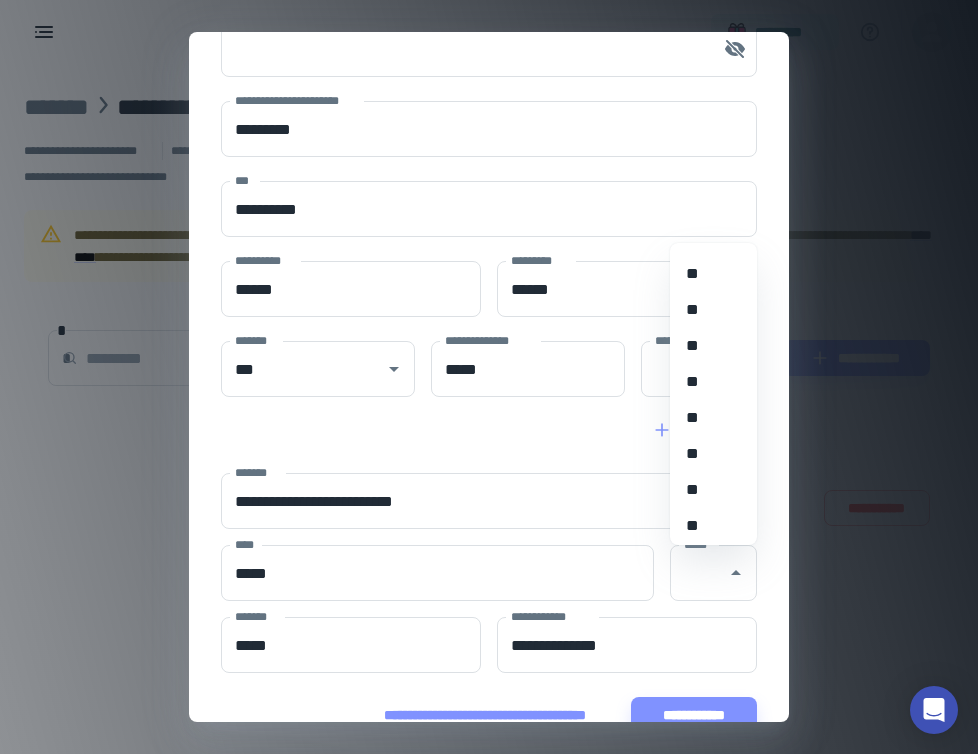 scroll, scrollTop: 1364, scrollLeft: 0, axis: vertical 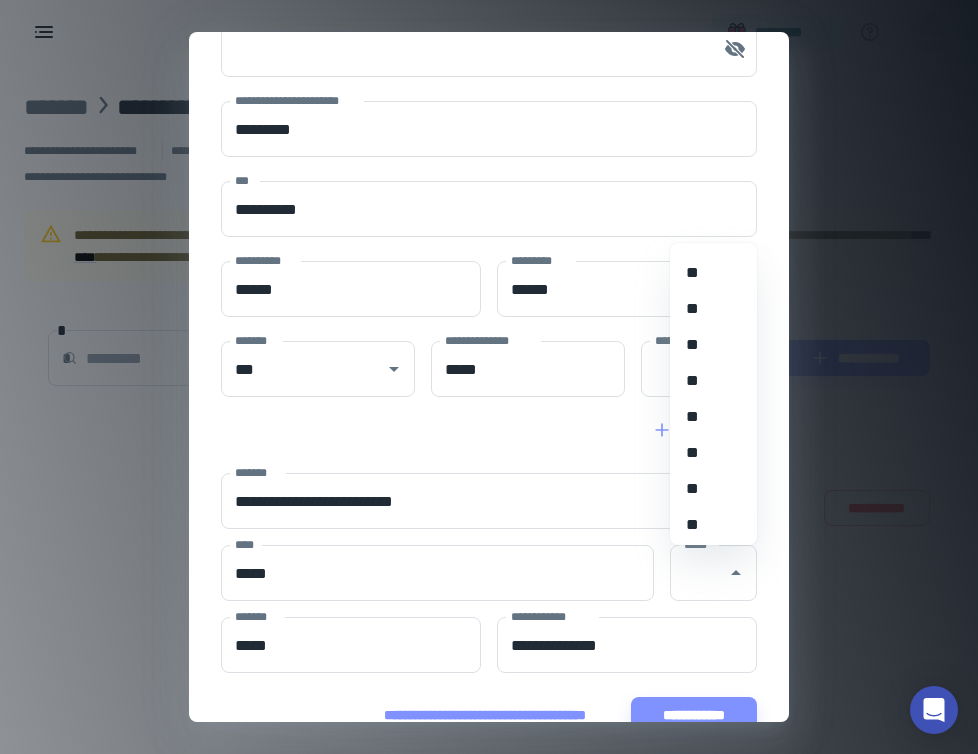 click on "**" at bounding box center (713, 381) 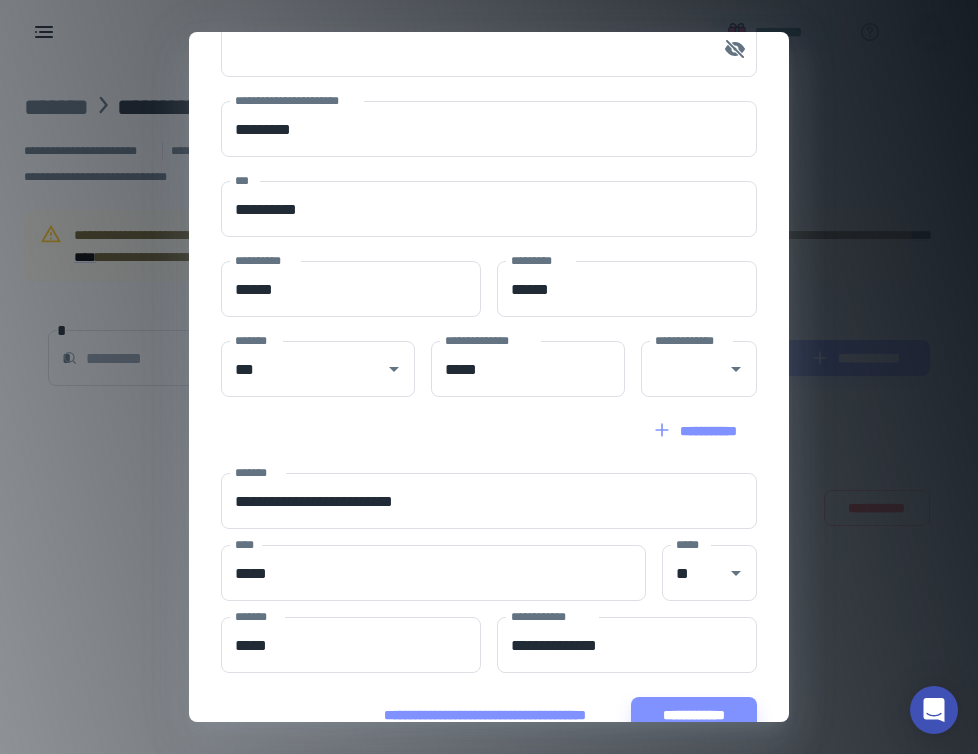 click on "**********" at bounding box center [489, 431] 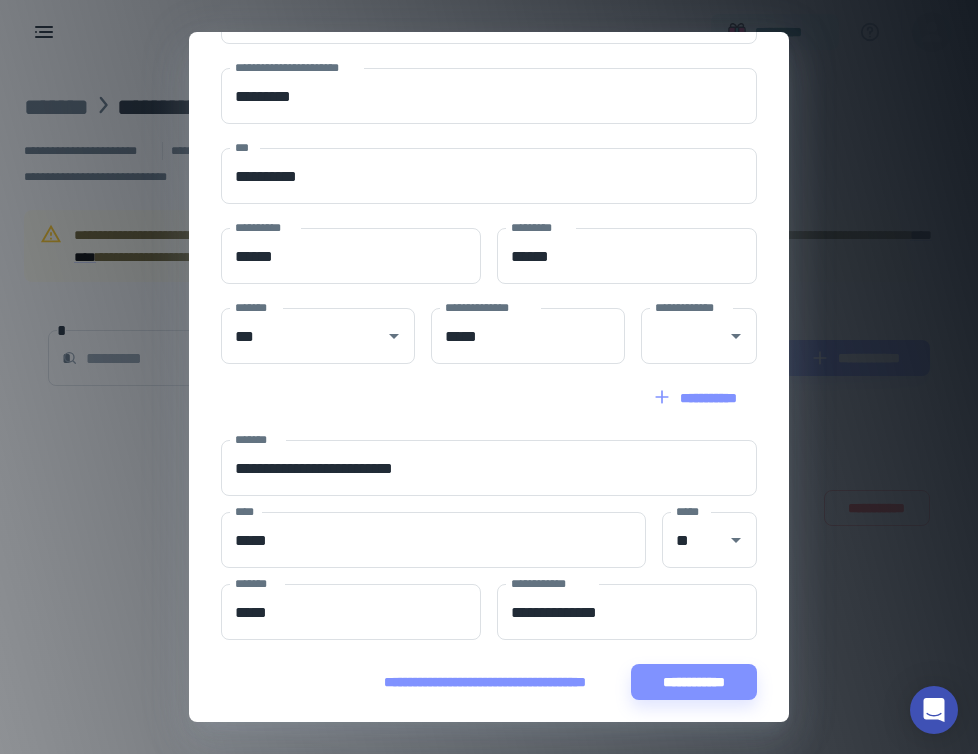scroll, scrollTop: 278, scrollLeft: 0, axis: vertical 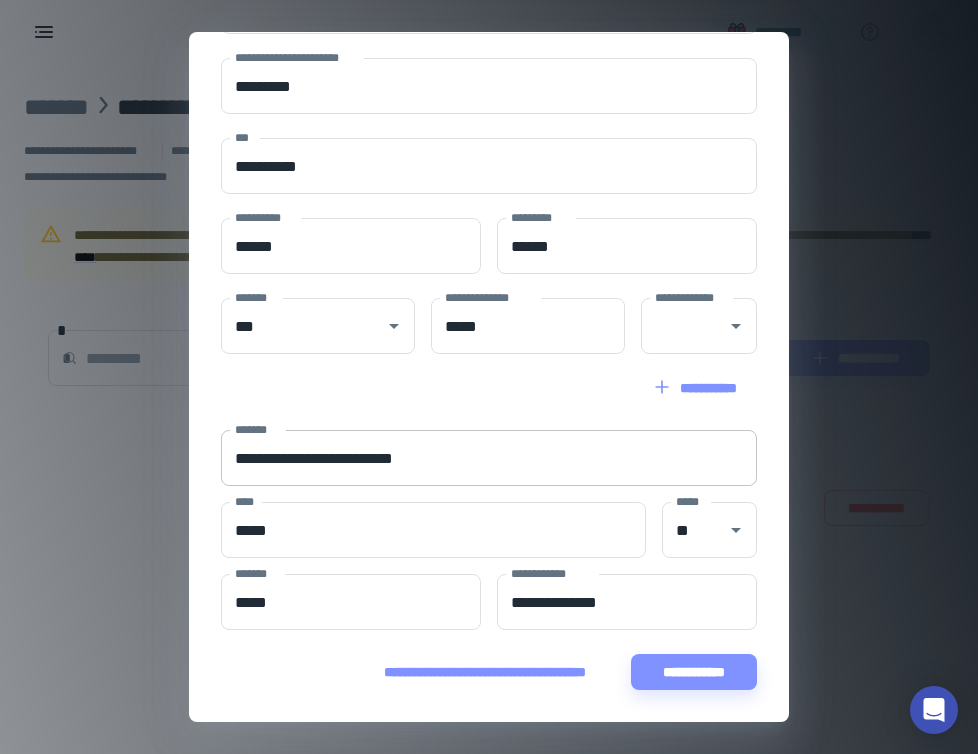 click on "**********" at bounding box center [489, 458] 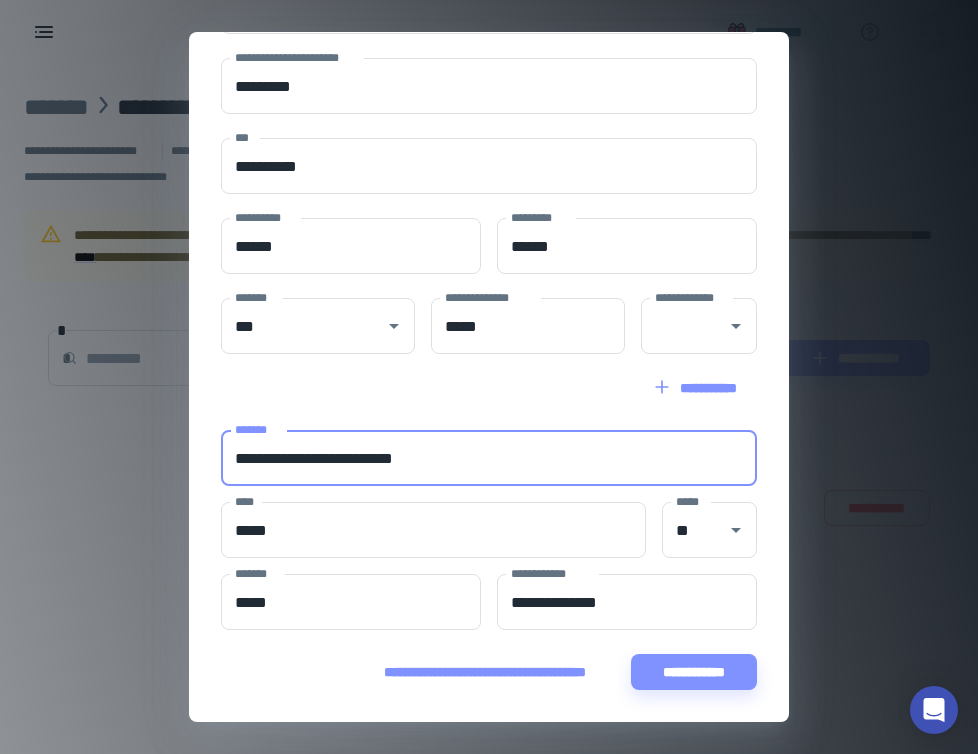 click on "**********" at bounding box center (489, 458) 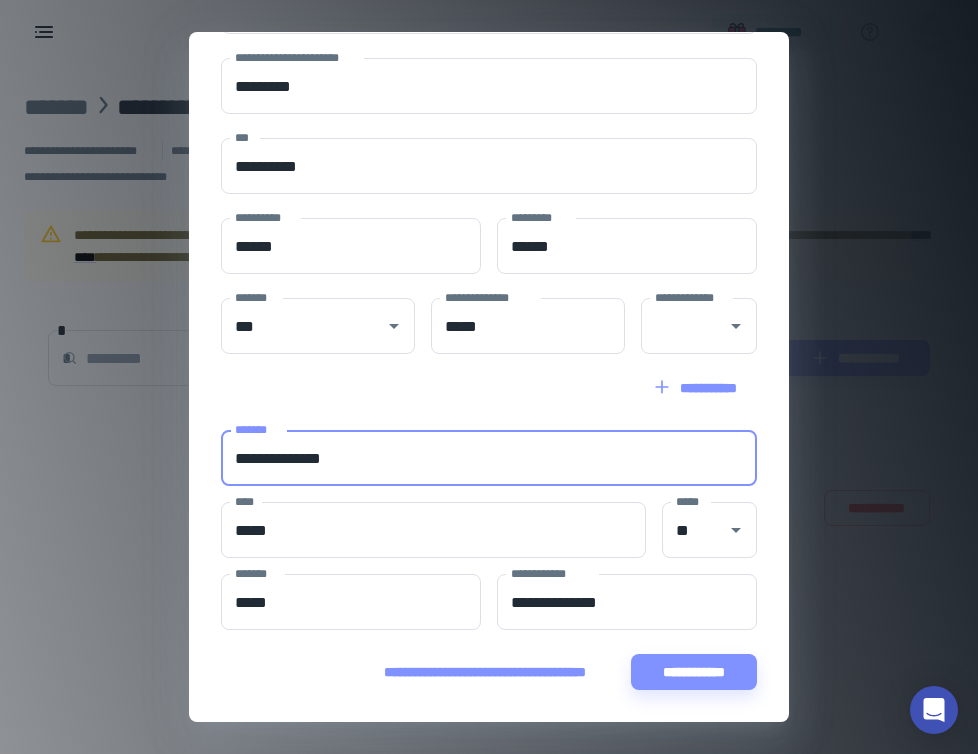 type on "**********" 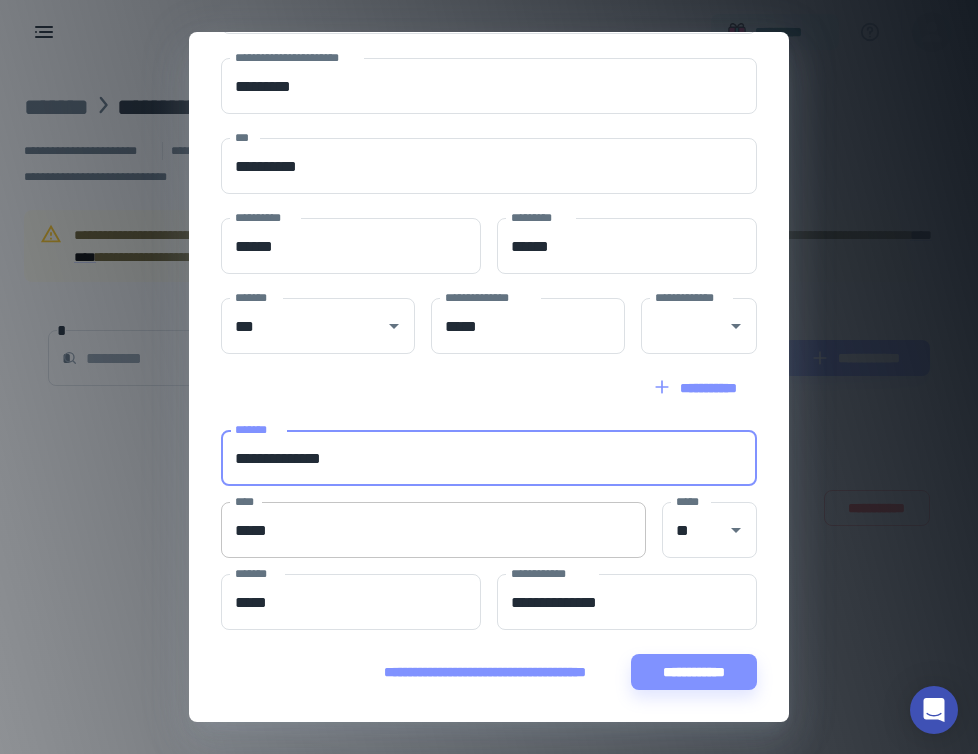 click on "*****" at bounding box center [433, 530] 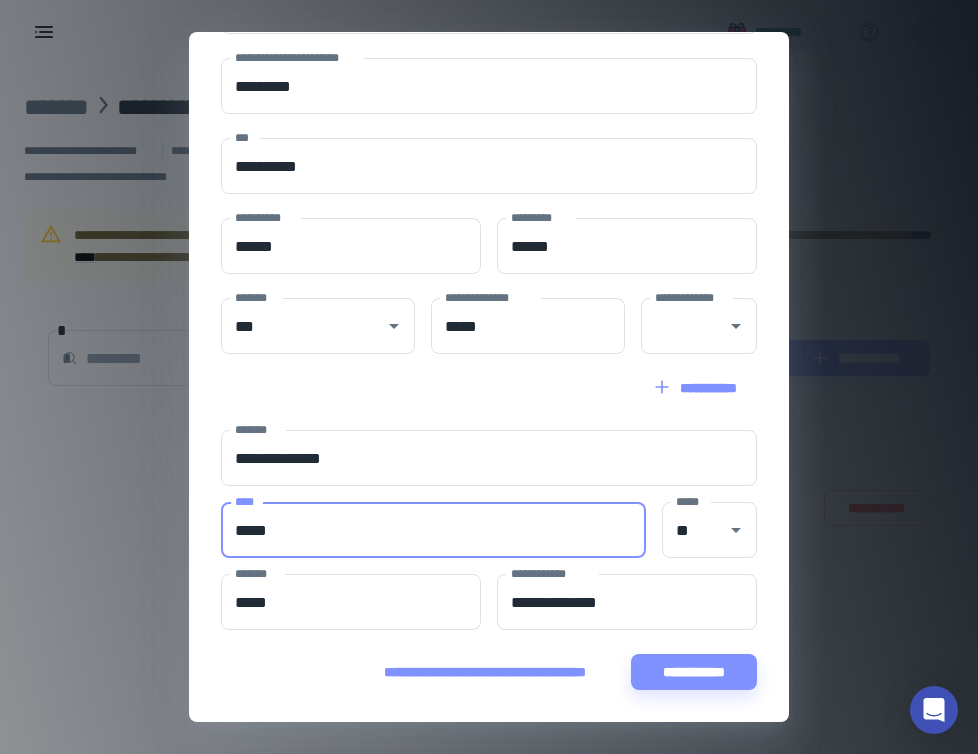 click on "*****" at bounding box center [433, 530] 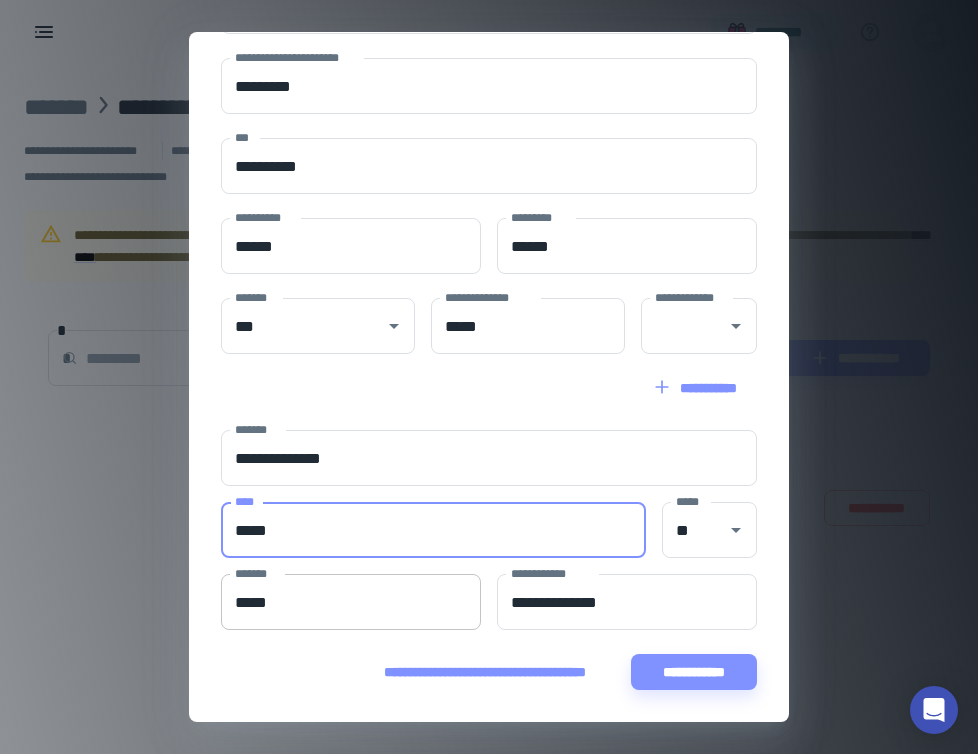 type on "*****" 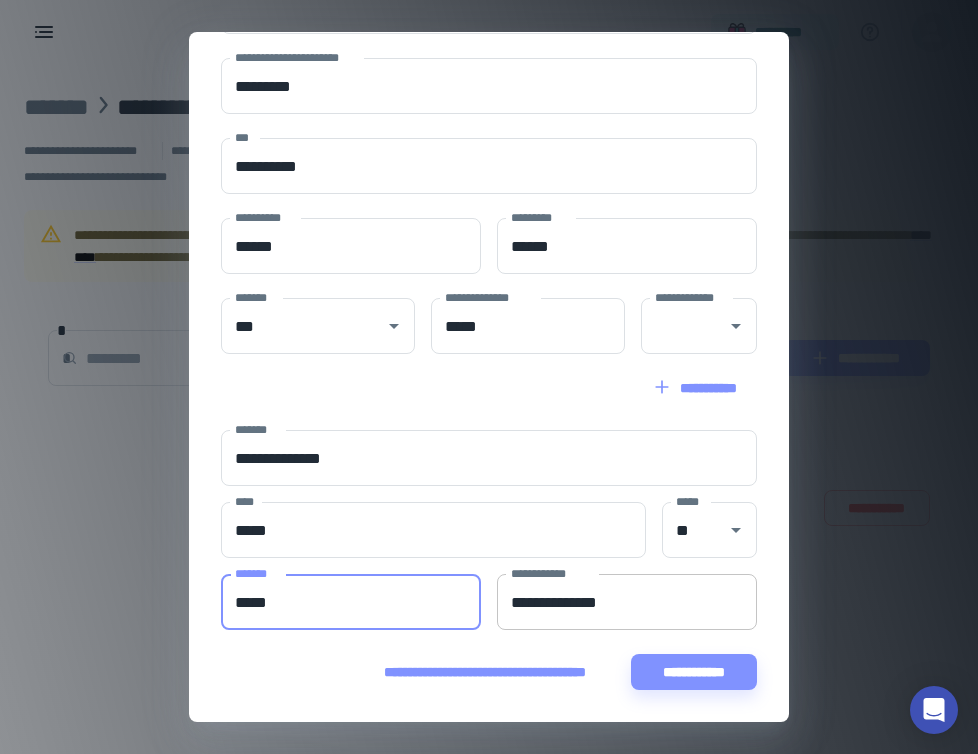 type on "*****" 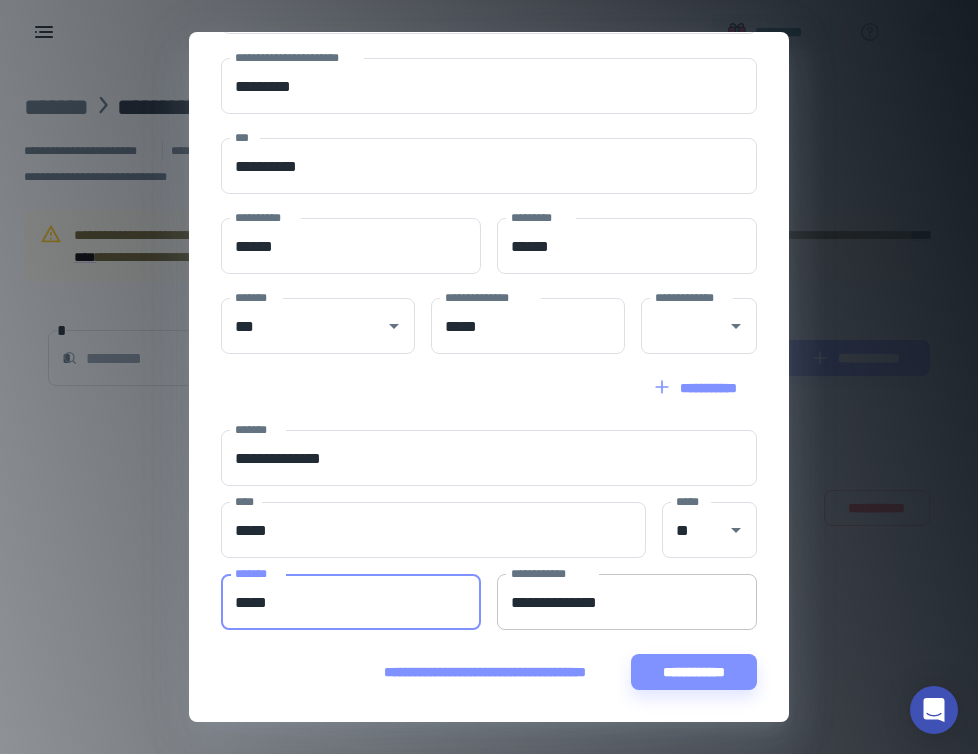 click on "**********" at bounding box center (627, 602) 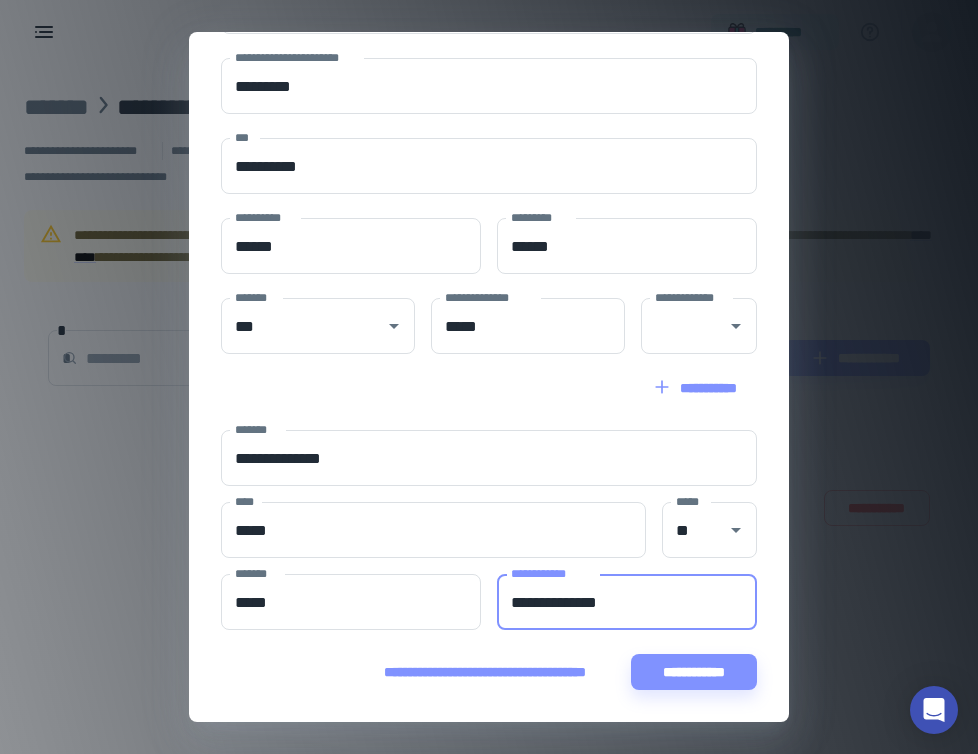 click on "**********" at bounding box center [627, 602] 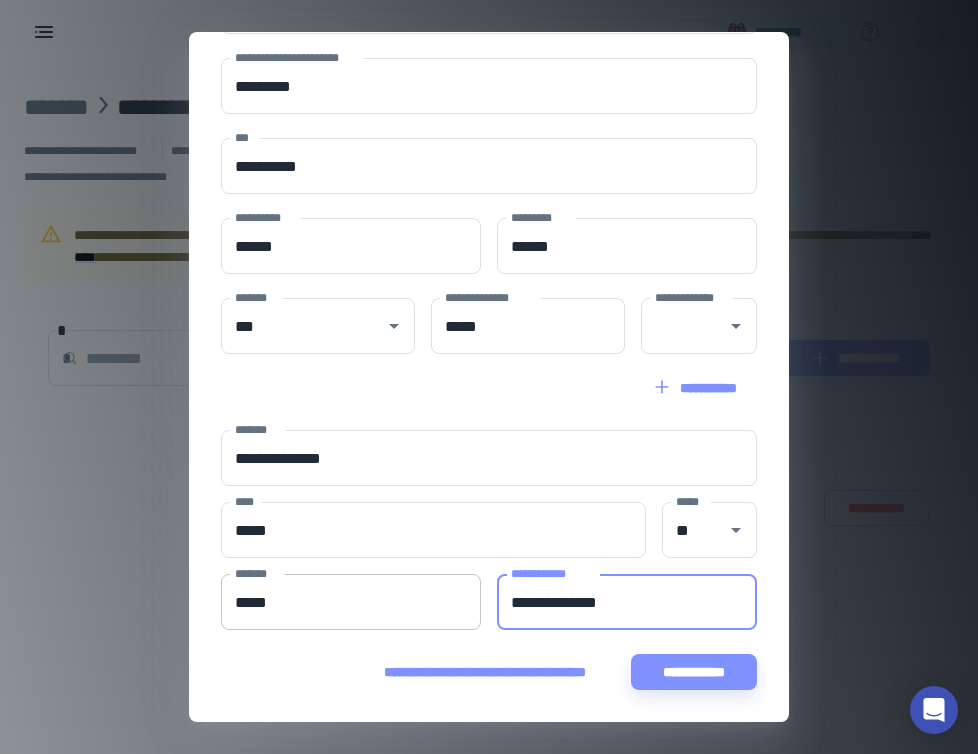 drag, startPoint x: 622, startPoint y: 611, endPoint x: 457, endPoint y: 595, distance: 165.77394 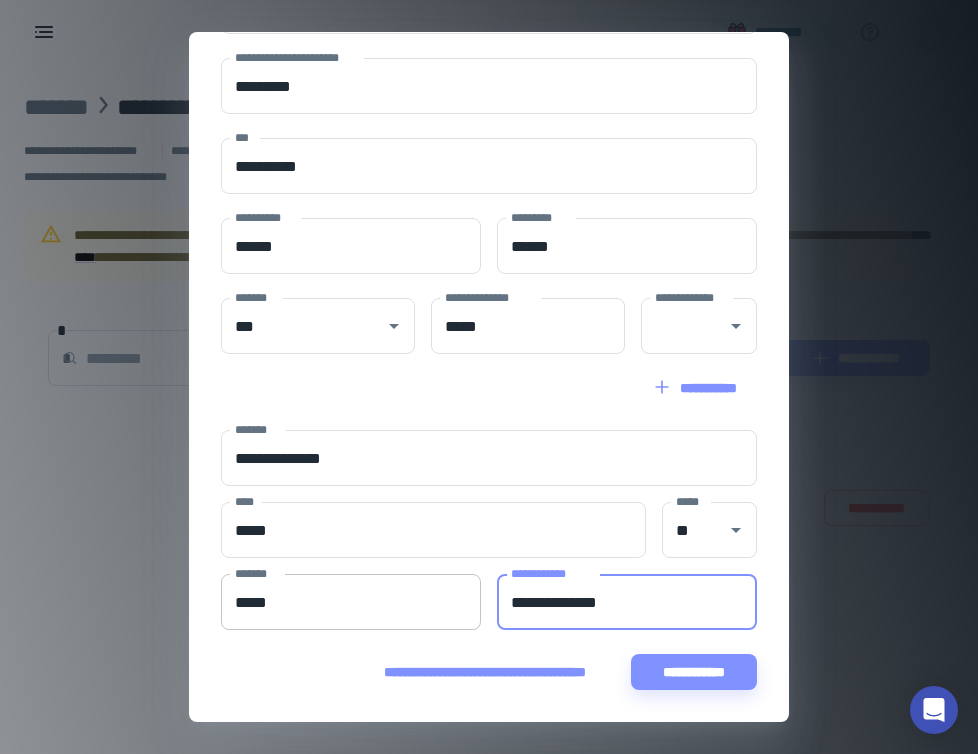 click on "[FIRST] [LAST] [STREET] [CITY] [STATE]" at bounding box center (489, 602) 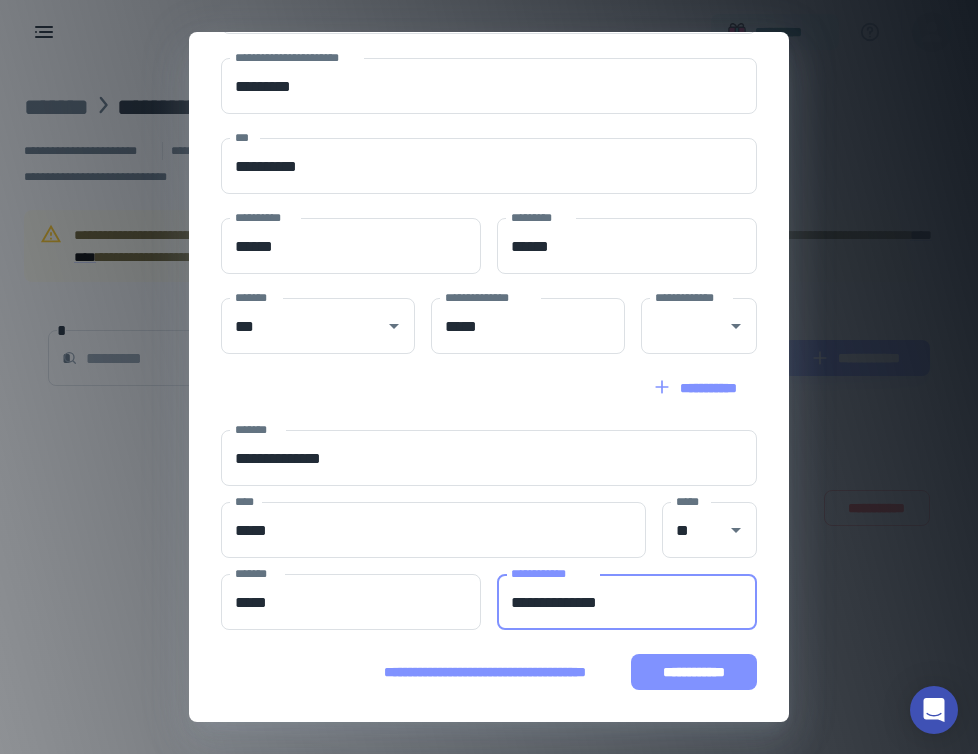 type on "**********" 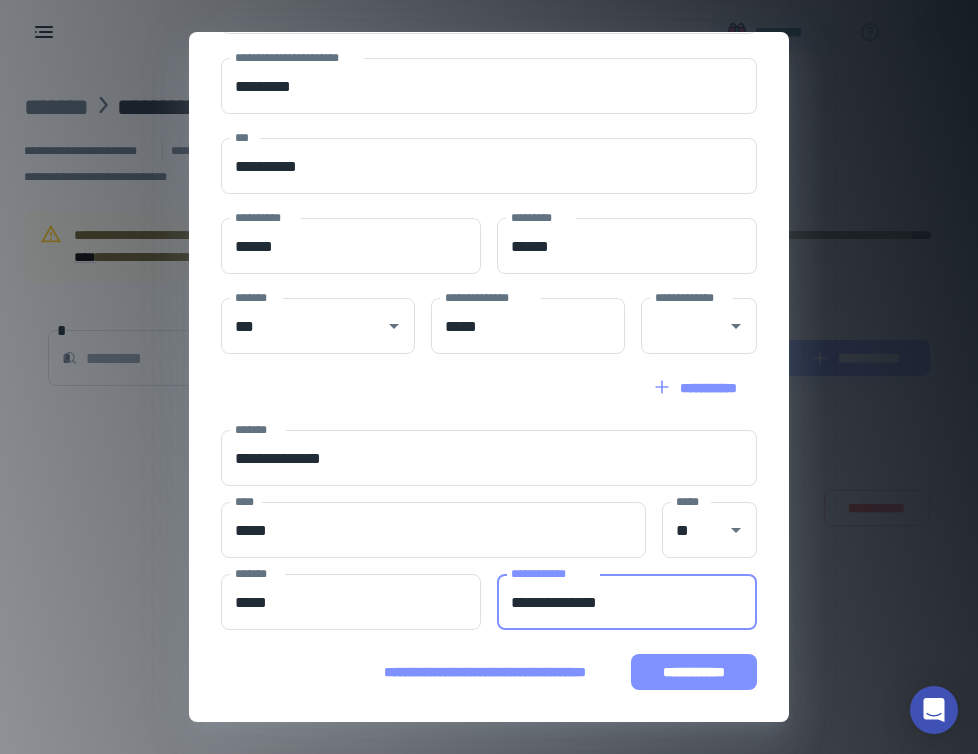 click on "**********" at bounding box center [694, 672] 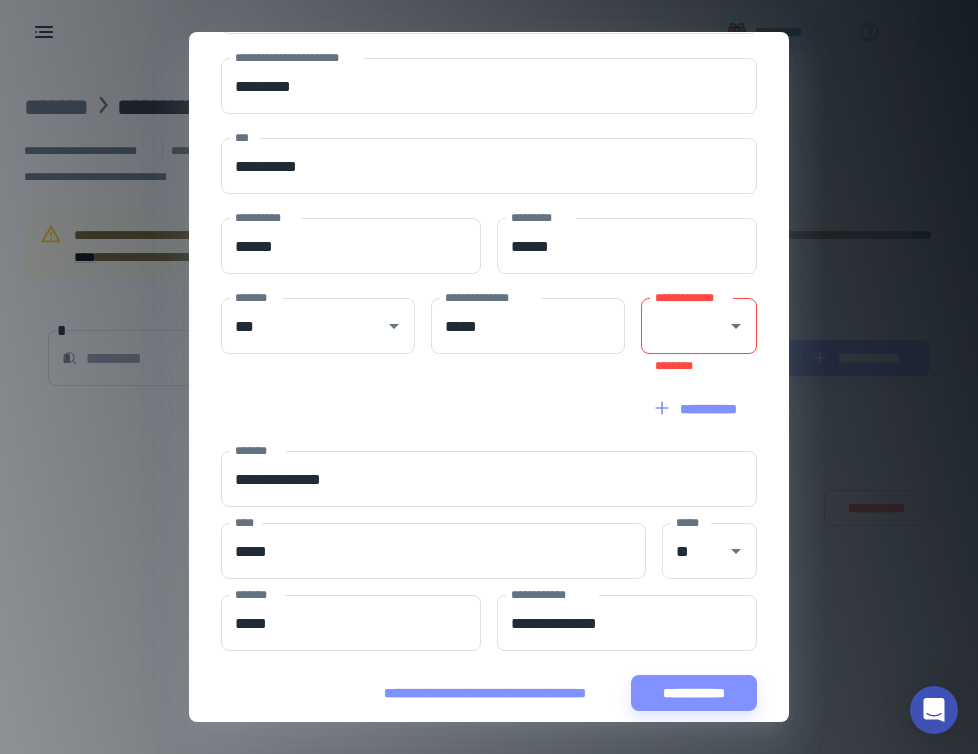 click on "**********" at bounding box center [684, 326] 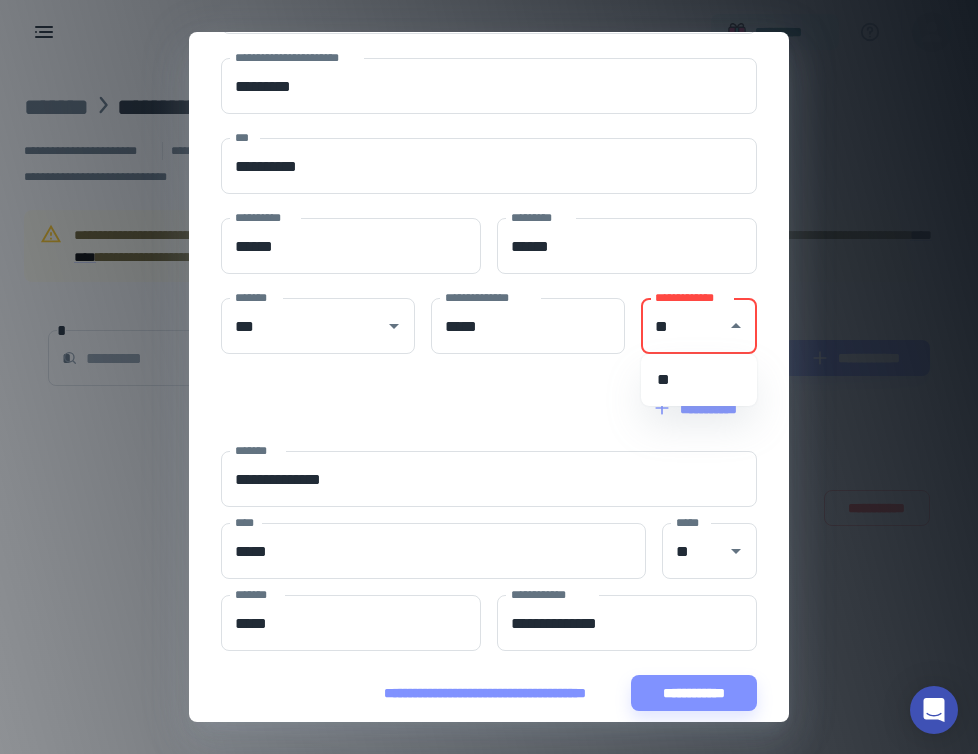 click on "**" at bounding box center (699, 380) 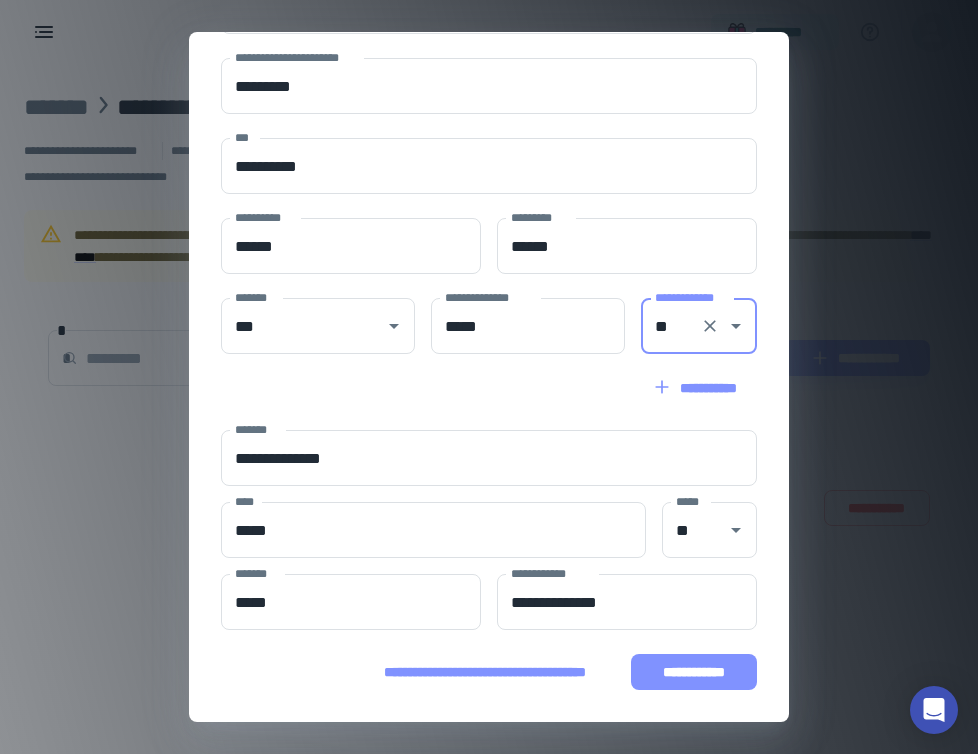 type on "**" 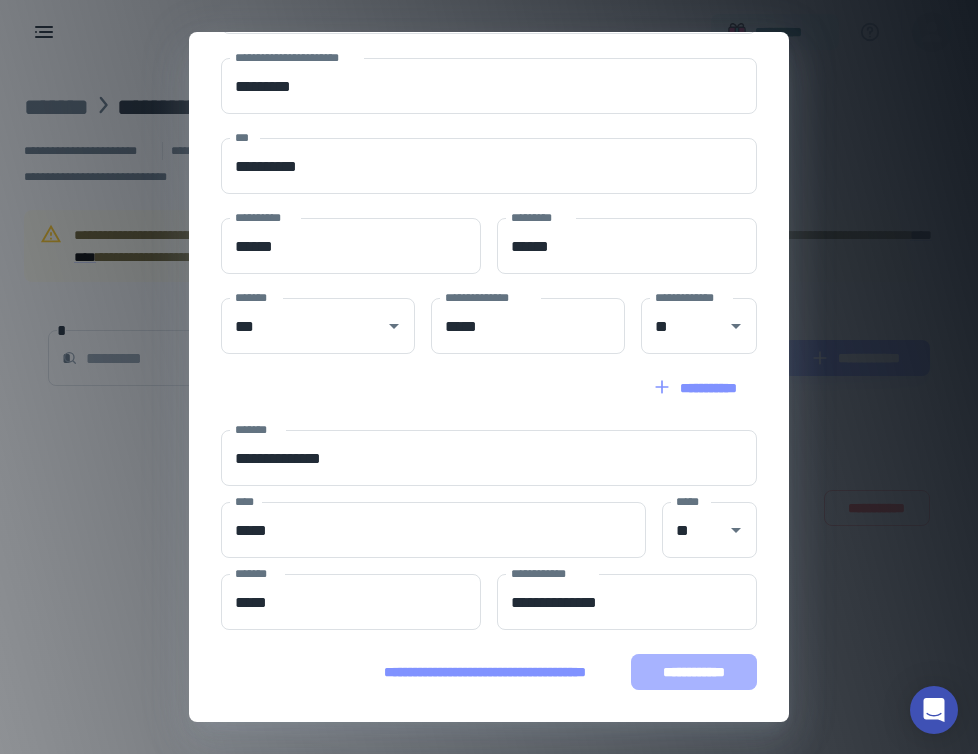 click on "**********" at bounding box center (694, 672) 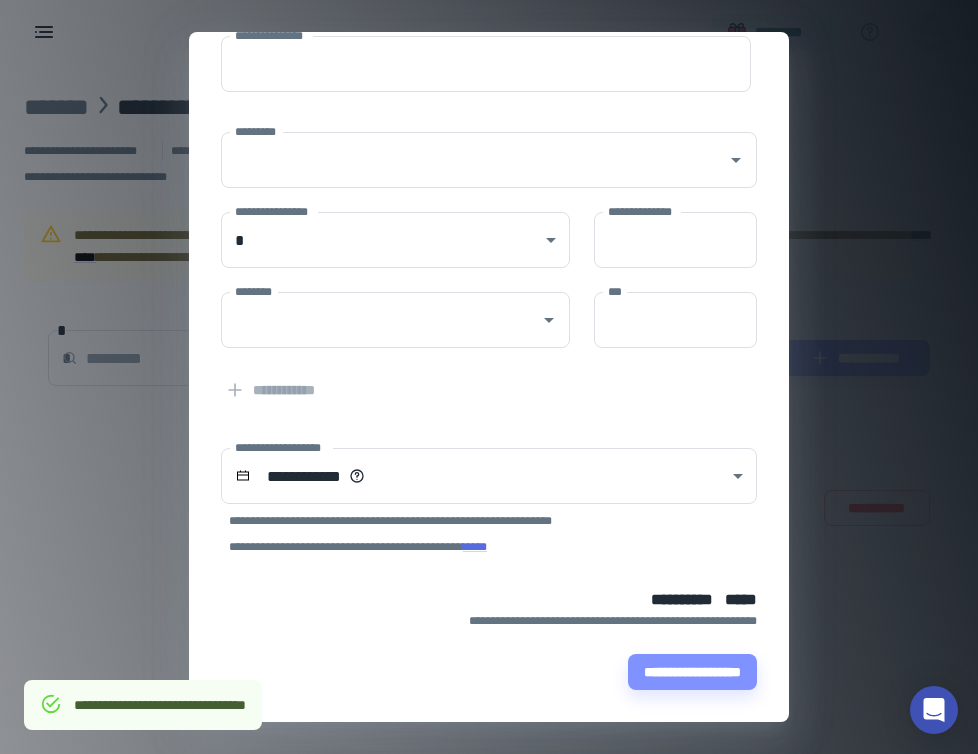 type on "**********" 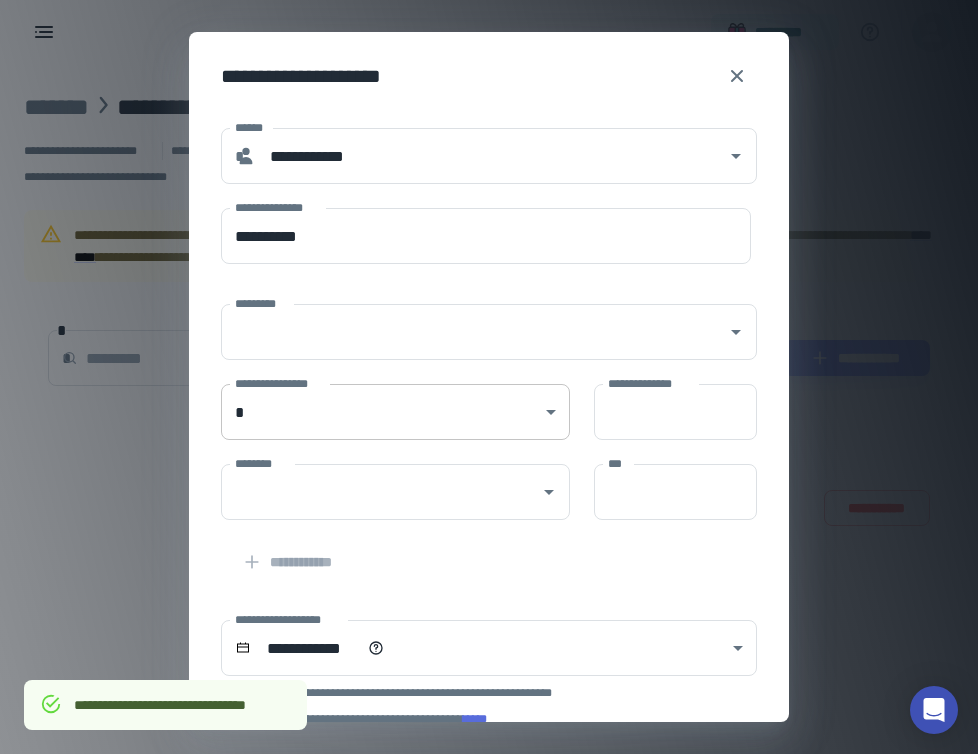 scroll, scrollTop: 172, scrollLeft: 0, axis: vertical 